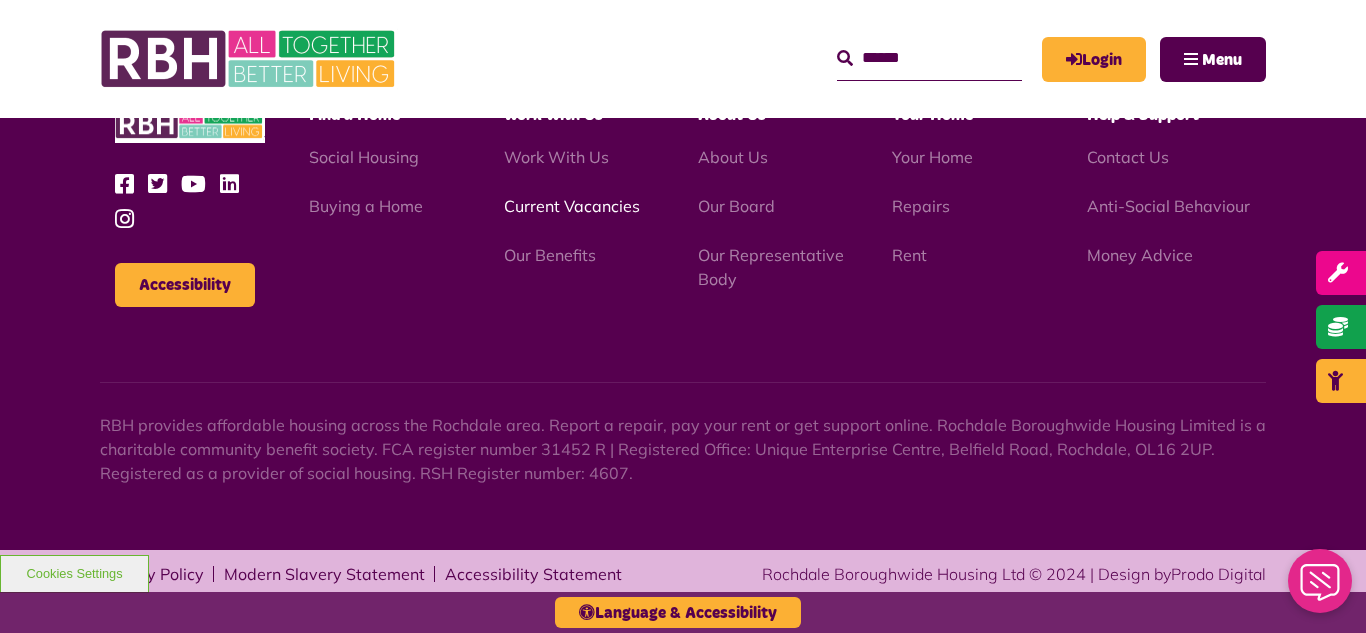 scroll, scrollTop: 6231, scrollLeft: 0, axis: vertical 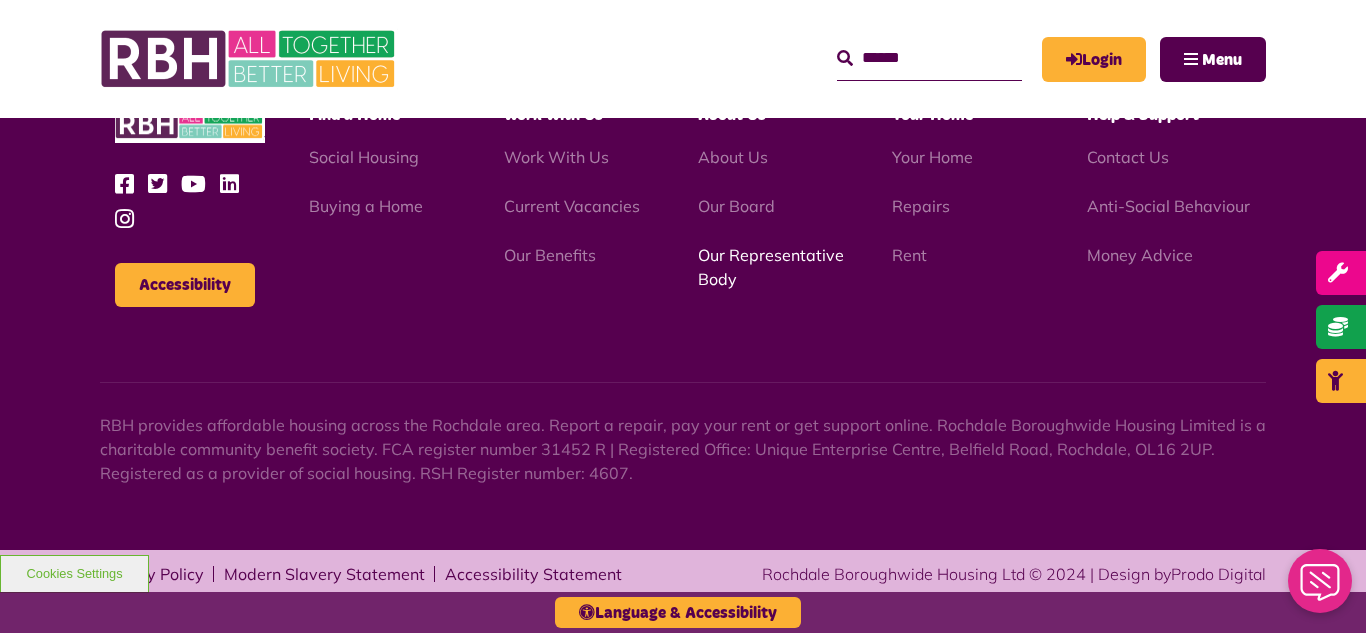 click on "Our Representative Body" at bounding box center [771, 267] 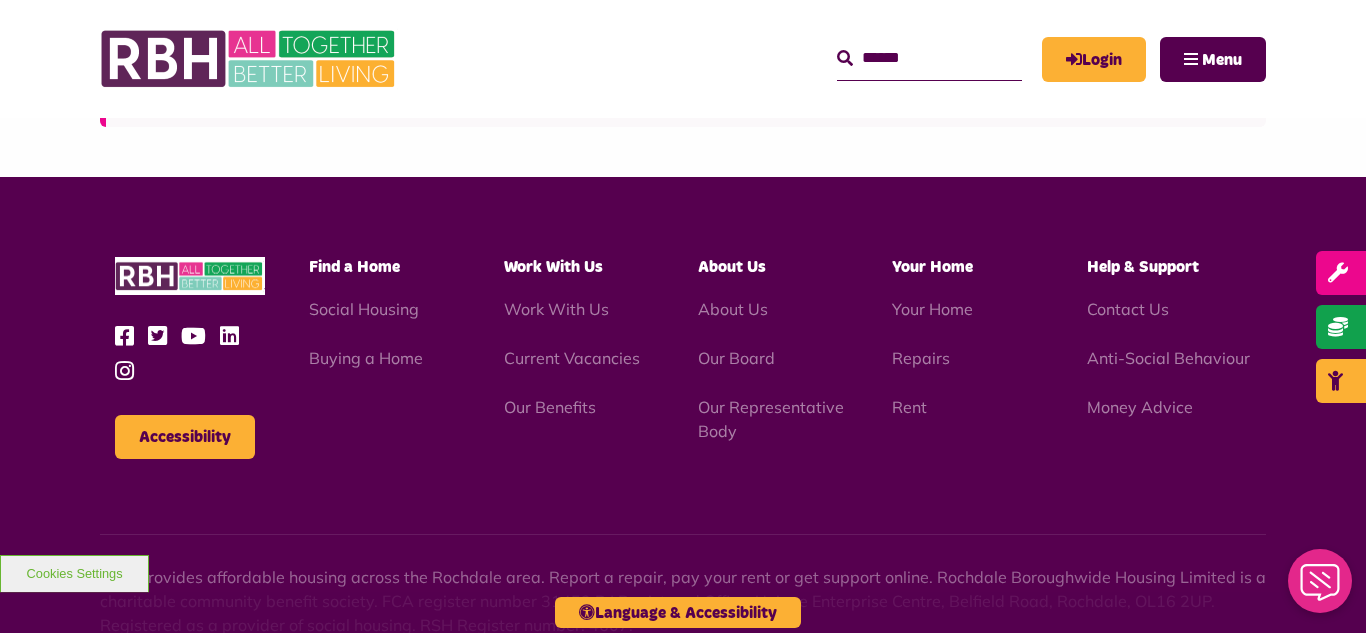 scroll, scrollTop: 6120, scrollLeft: 0, axis: vertical 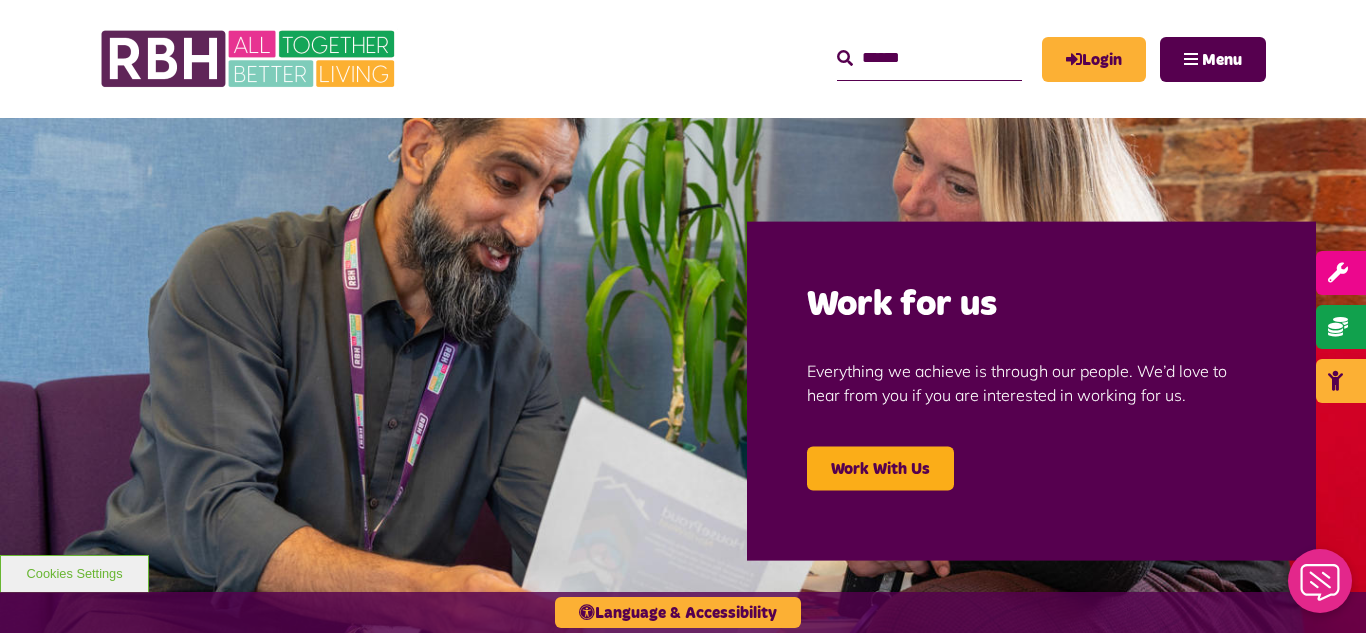 click at bounding box center [683, 390] 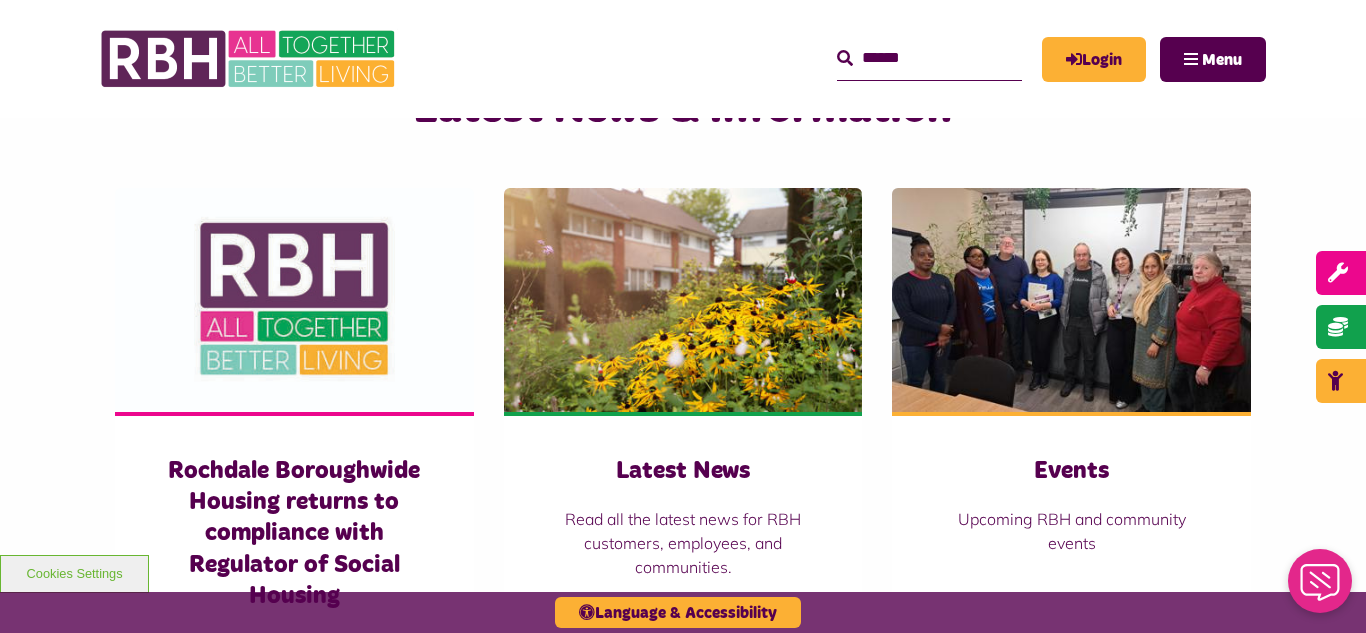 scroll, scrollTop: 1360, scrollLeft: 0, axis: vertical 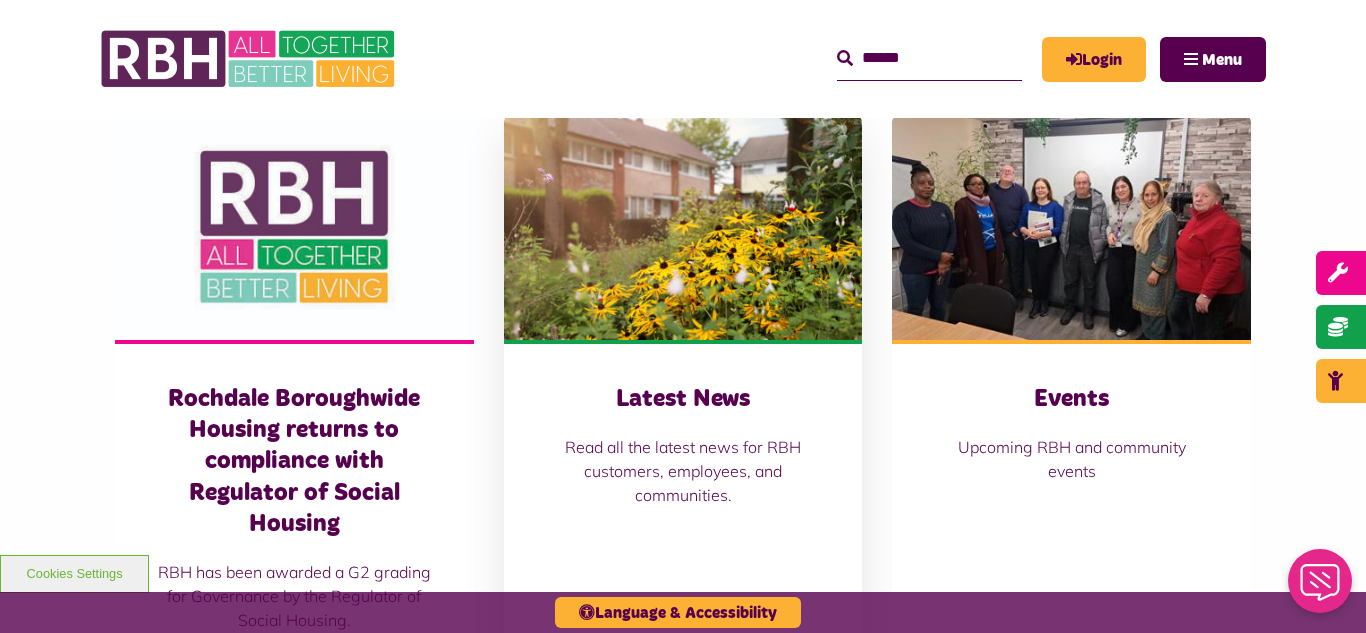 click at bounding box center [683, 228] 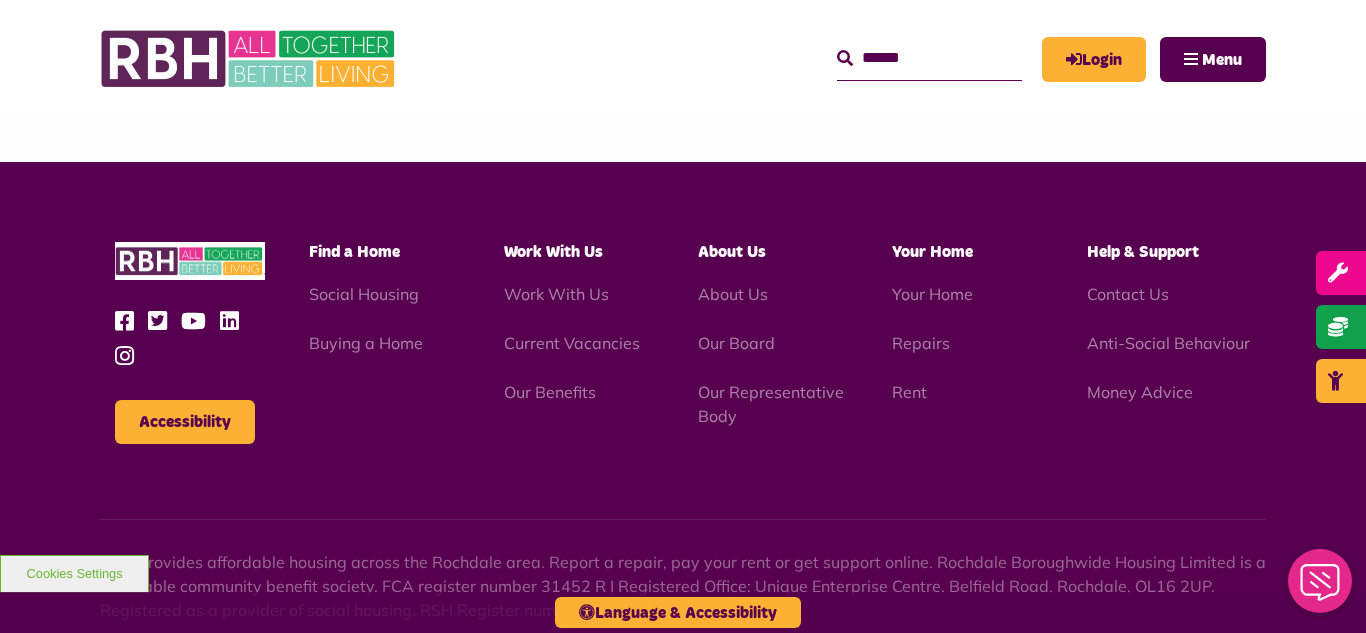 scroll, scrollTop: 1477, scrollLeft: 0, axis: vertical 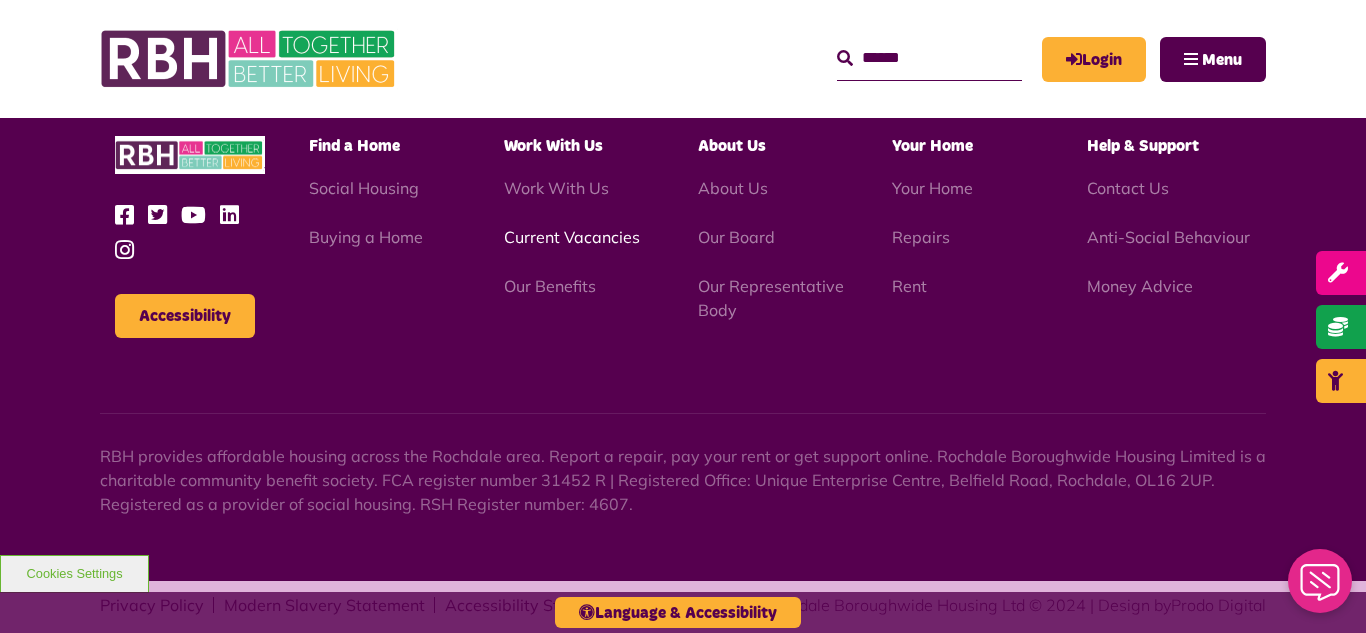 click on "Current Vacancies" at bounding box center (572, 237) 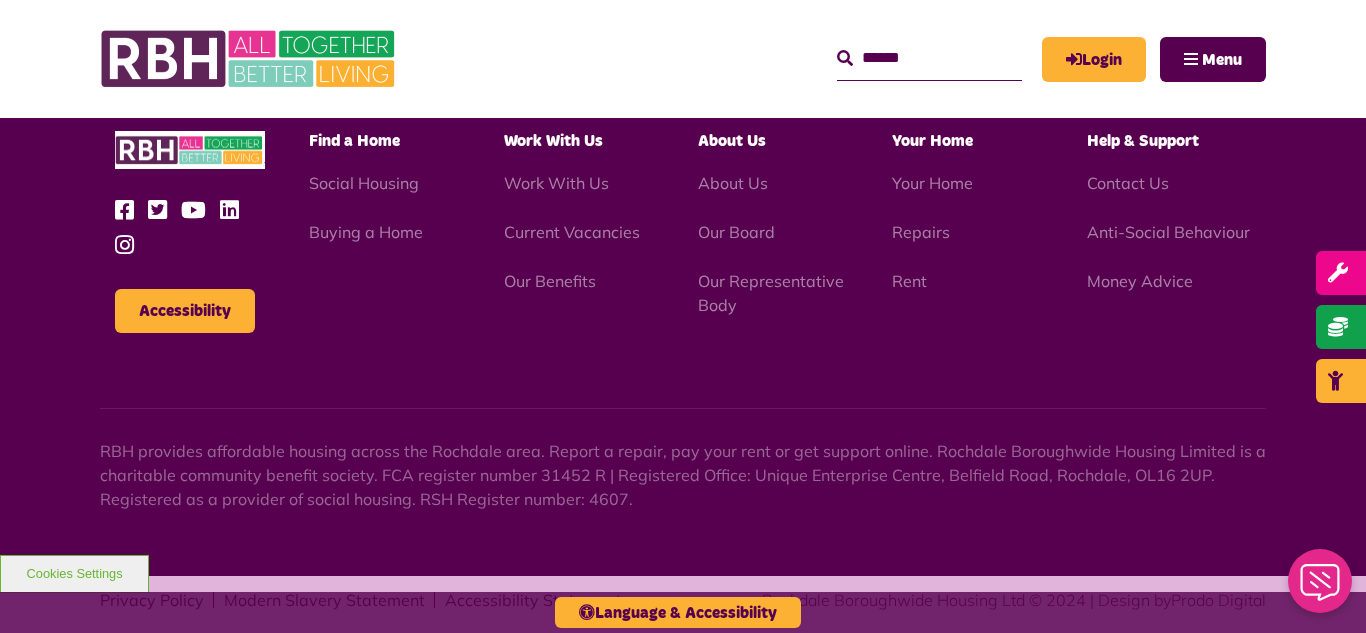 scroll, scrollTop: 2381, scrollLeft: 0, axis: vertical 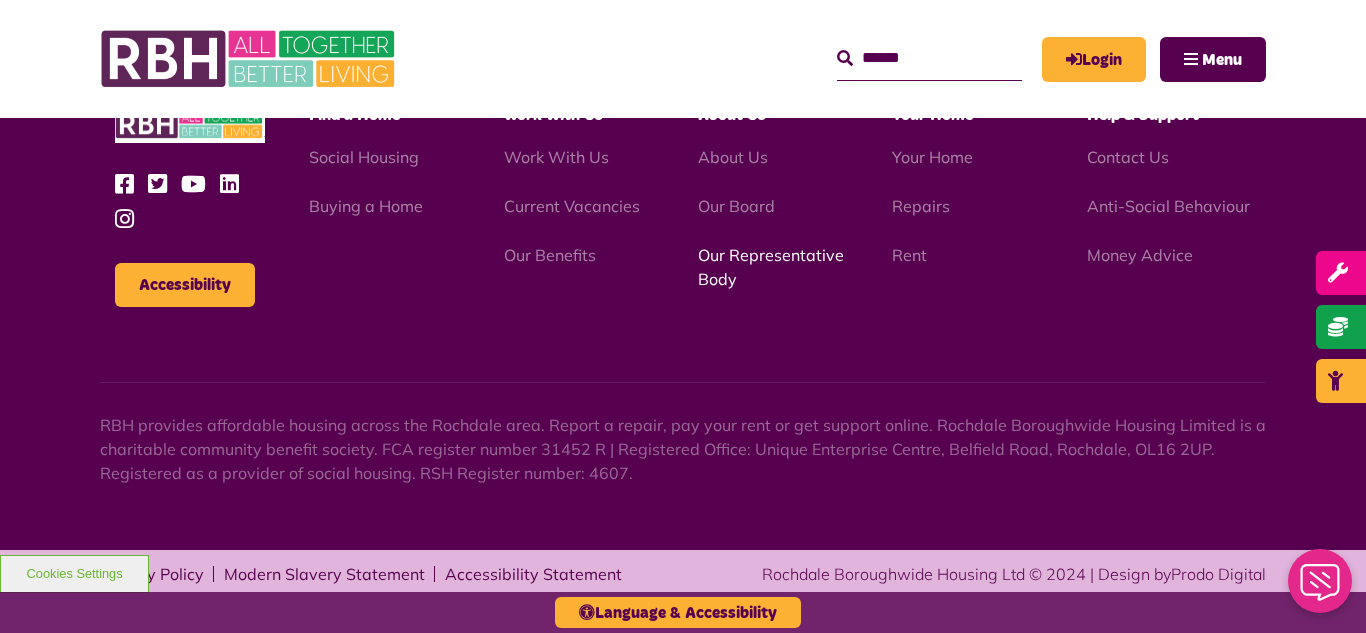 click on "Our Representative Body" at bounding box center (771, 267) 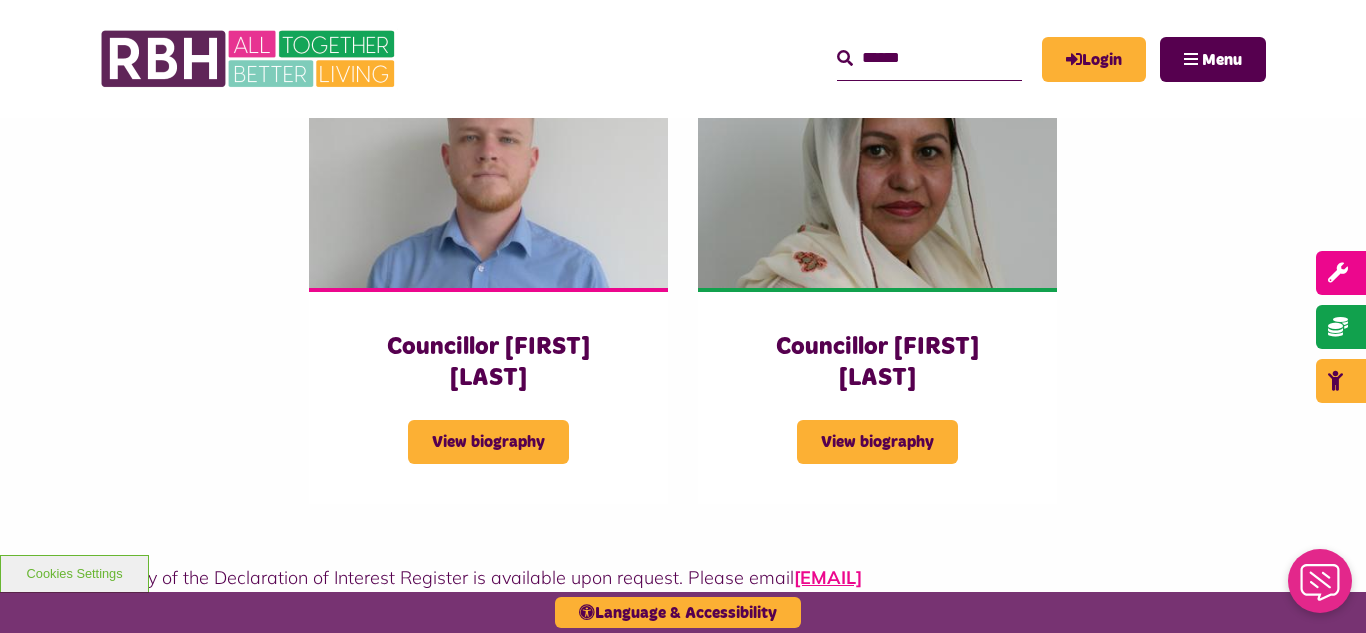 scroll, scrollTop: 5440, scrollLeft: 0, axis: vertical 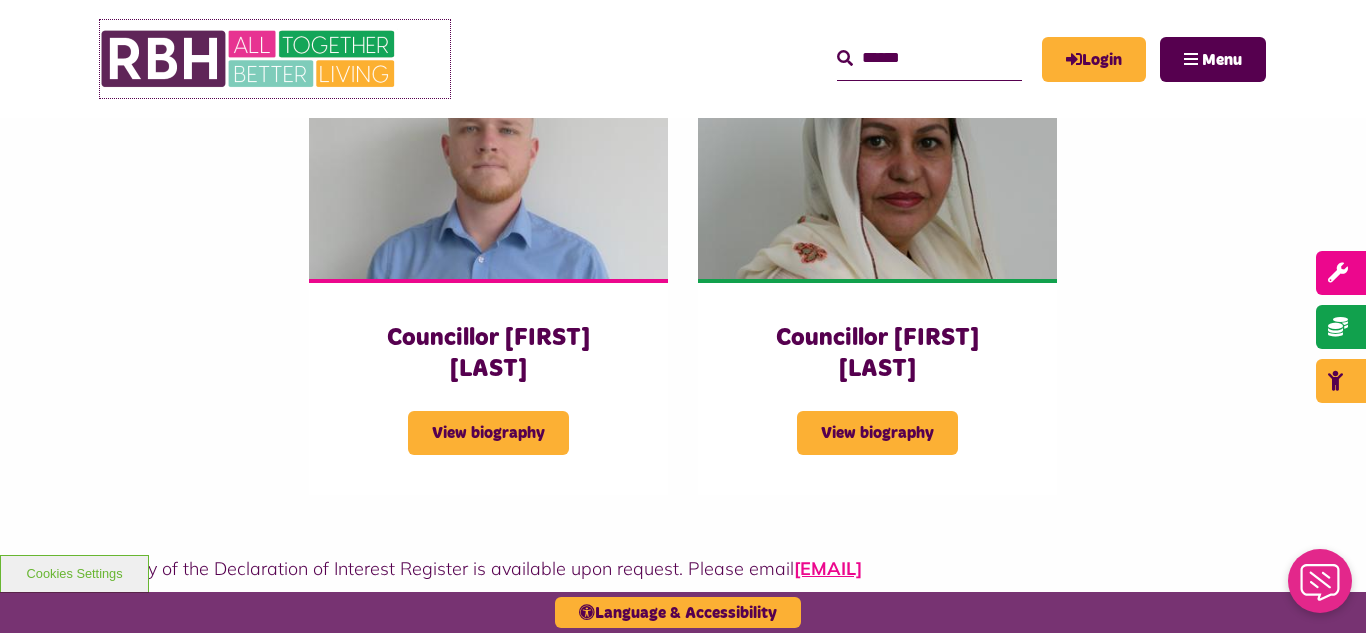 click at bounding box center (250, 59) 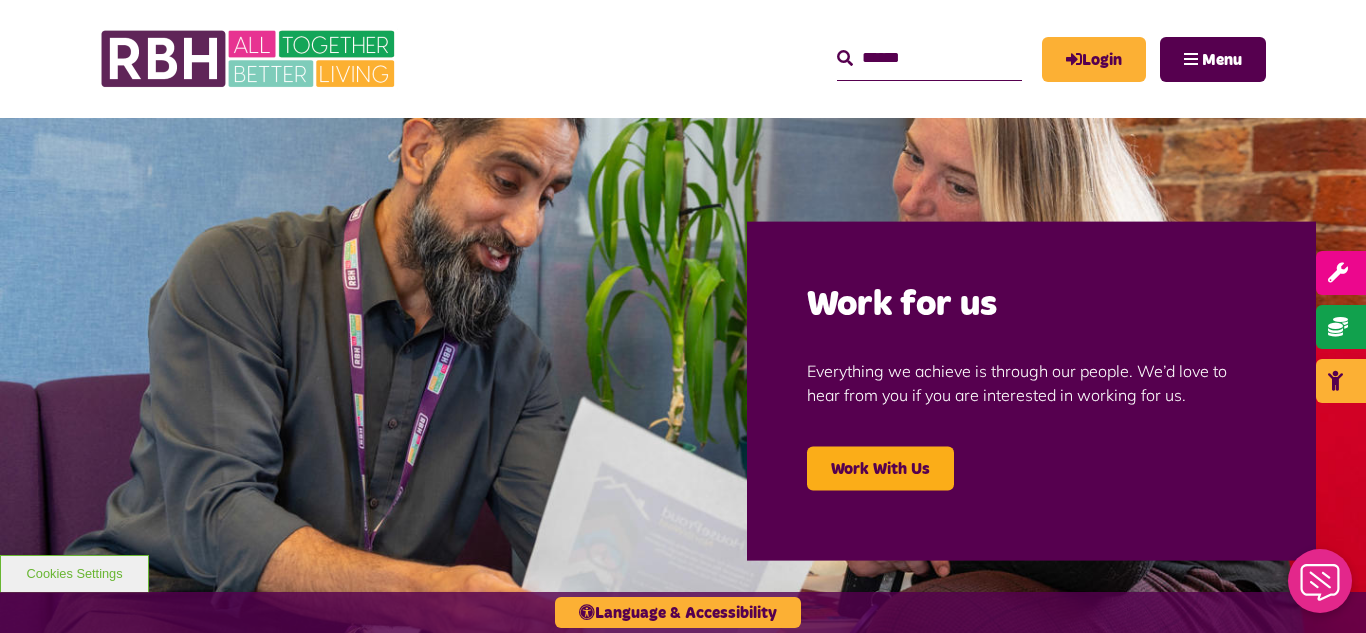 scroll, scrollTop: 0, scrollLeft: 0, axis: both 